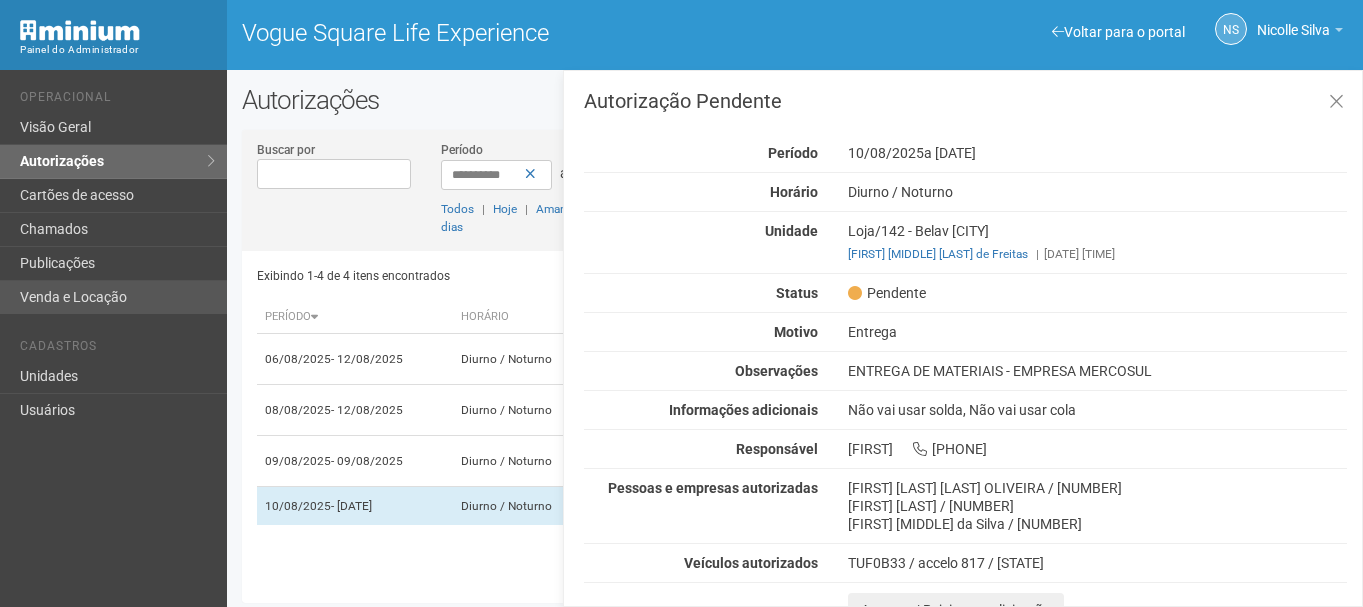 scroll, scrollTop: 0, scrollLeft: 0, axis: both 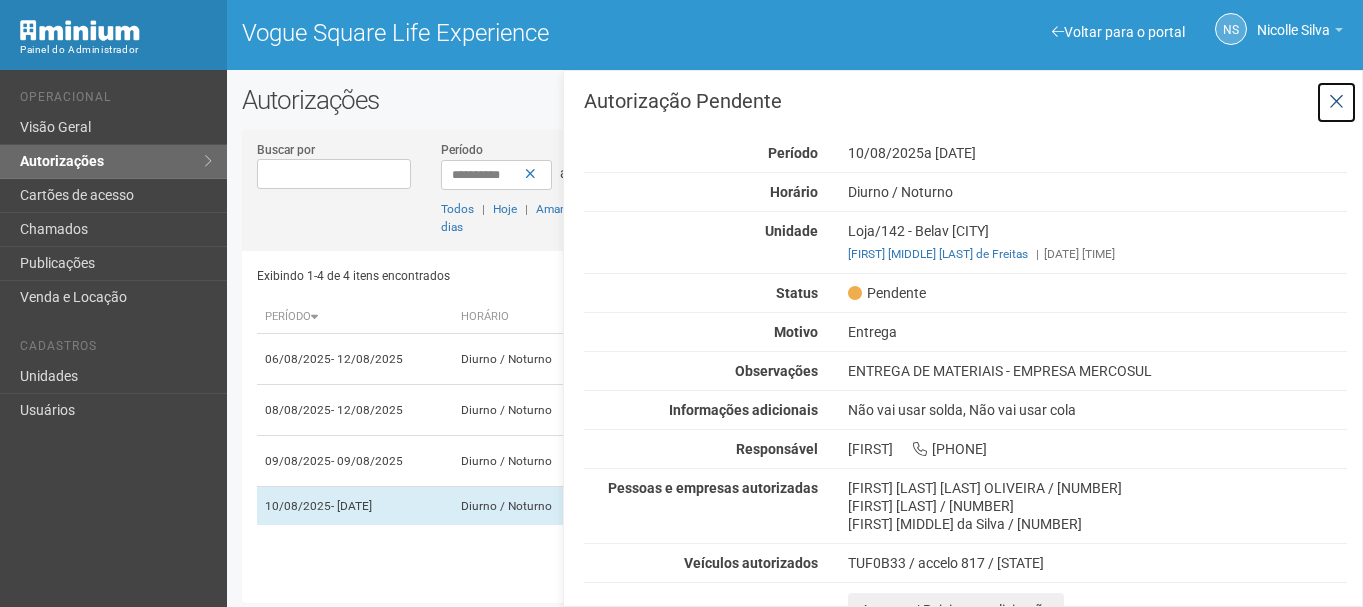 click at bounding box center [1336, 102] 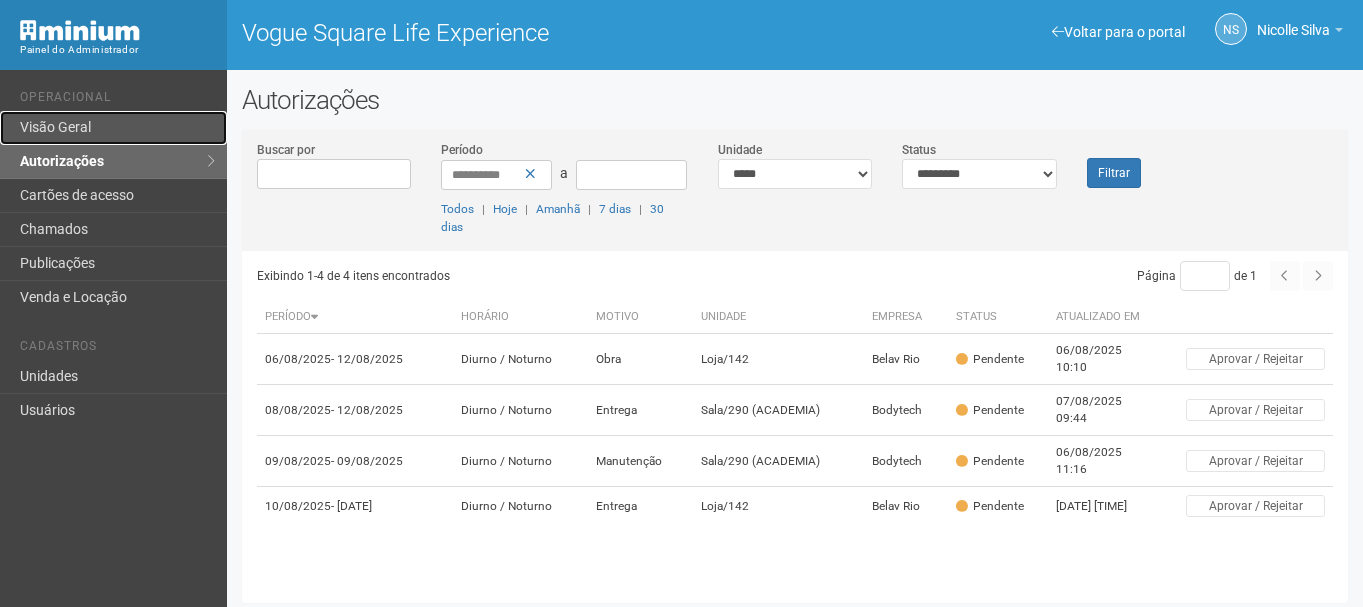 click on "Visão Geral" at bounding box center [113, 128] 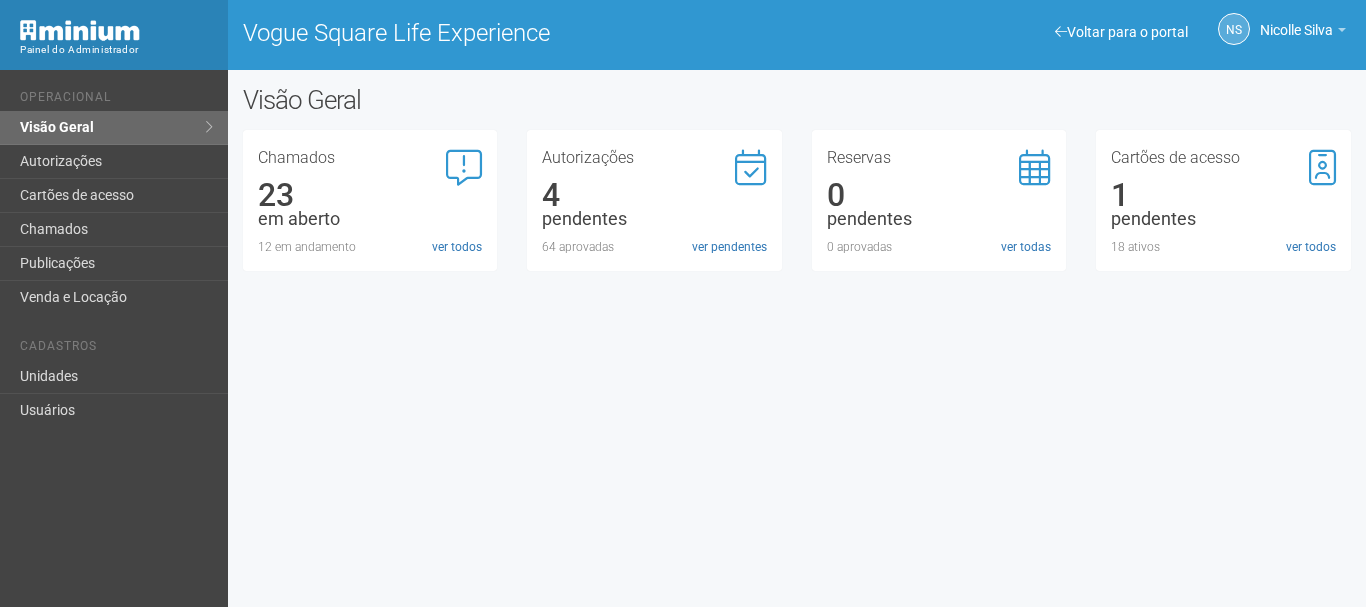 scroll, scrollTop: 0, scrollLeft: 0, axis: both 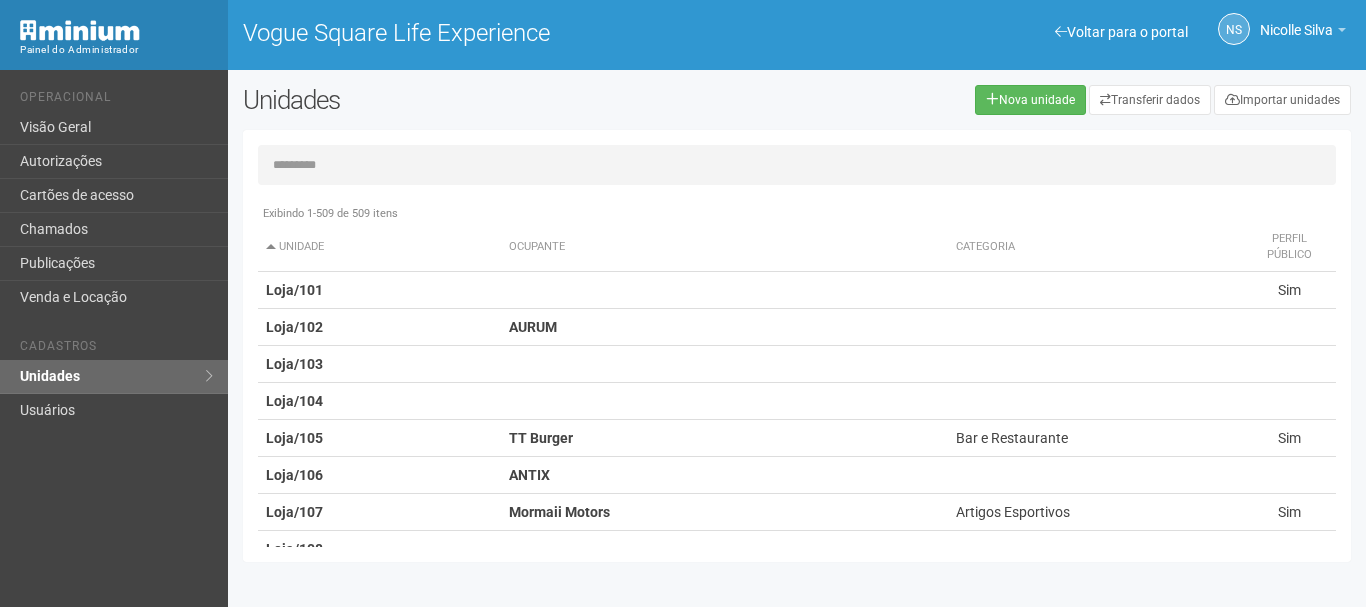 click at bounding box center [797, 165] 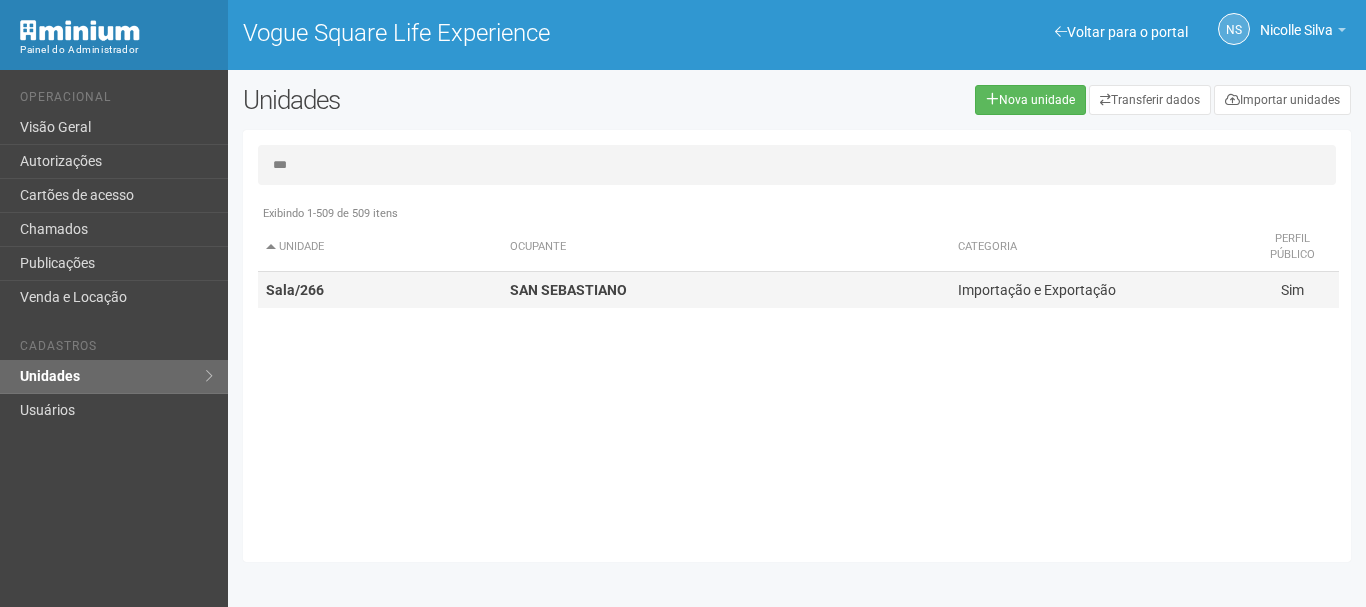 click on "SAN SEBASTIANO" at bounding box center (568, 290) 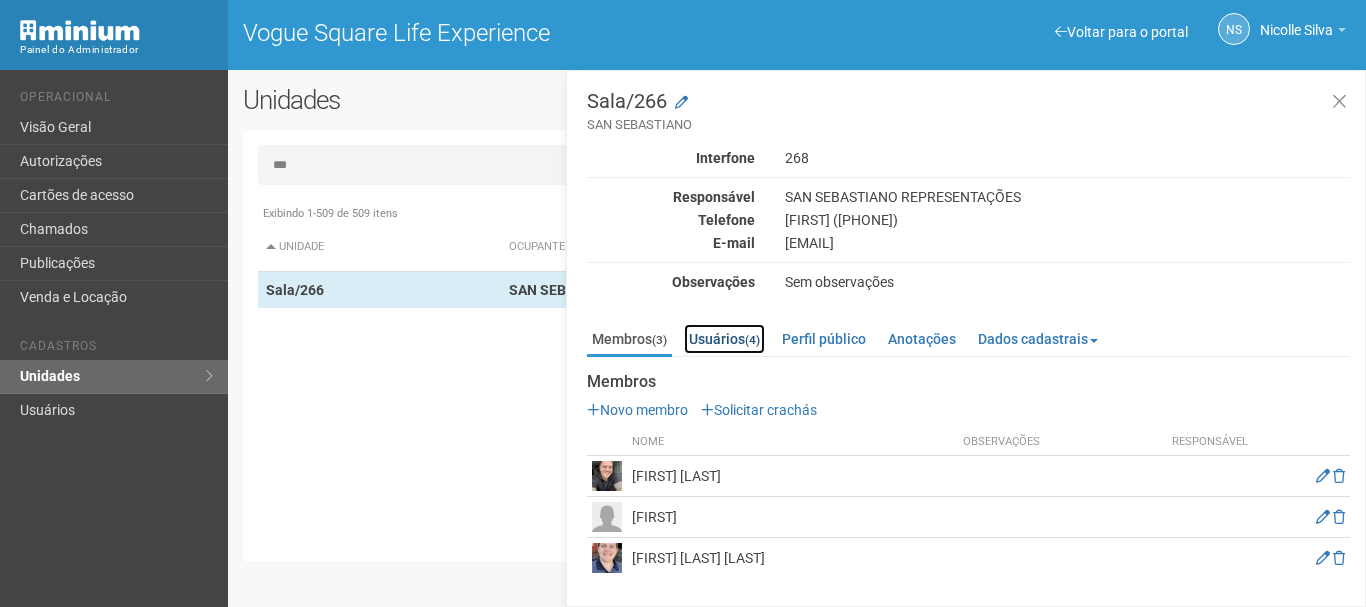 click on "Usuários  (4)" at bounding box center [724, 339] 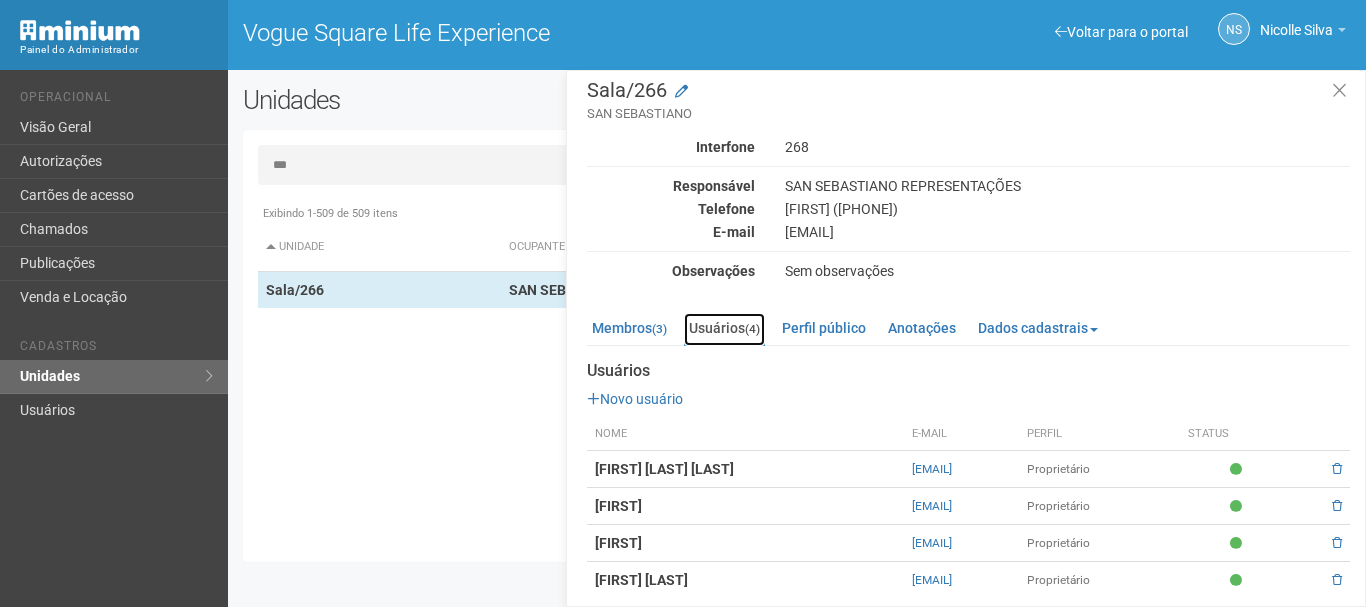 scroll, scrollTop: 23, scrollLeft: 0, axis: vertical 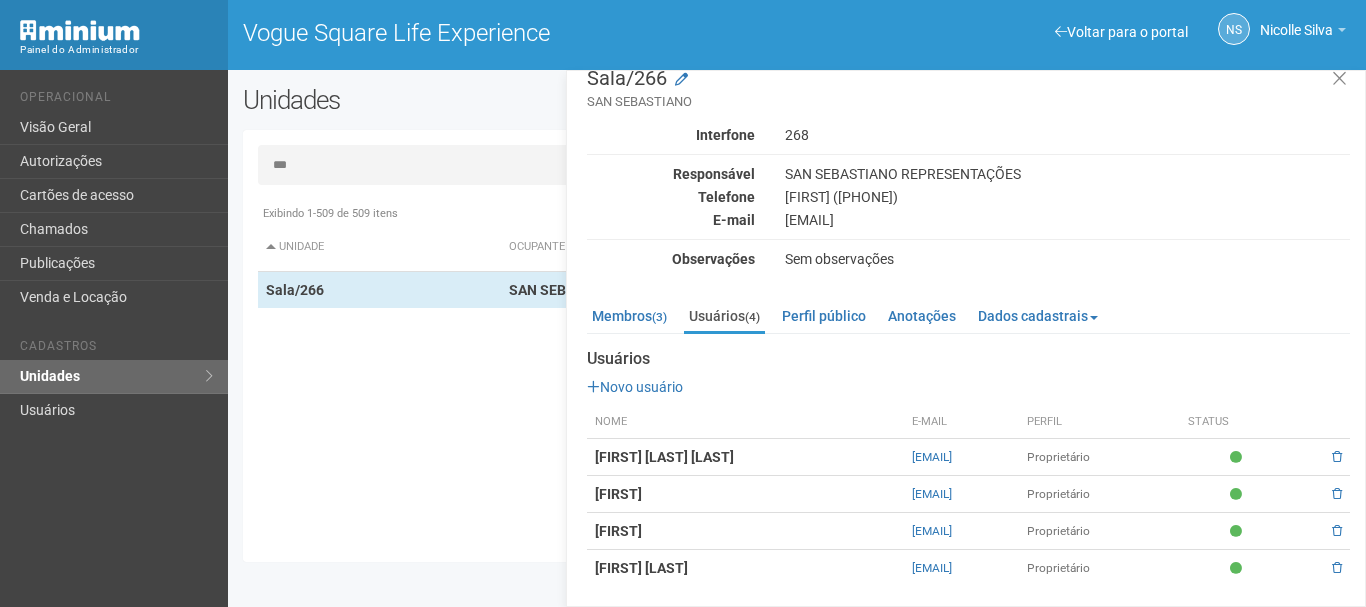 click on "***" at bounding box center (797, 165) 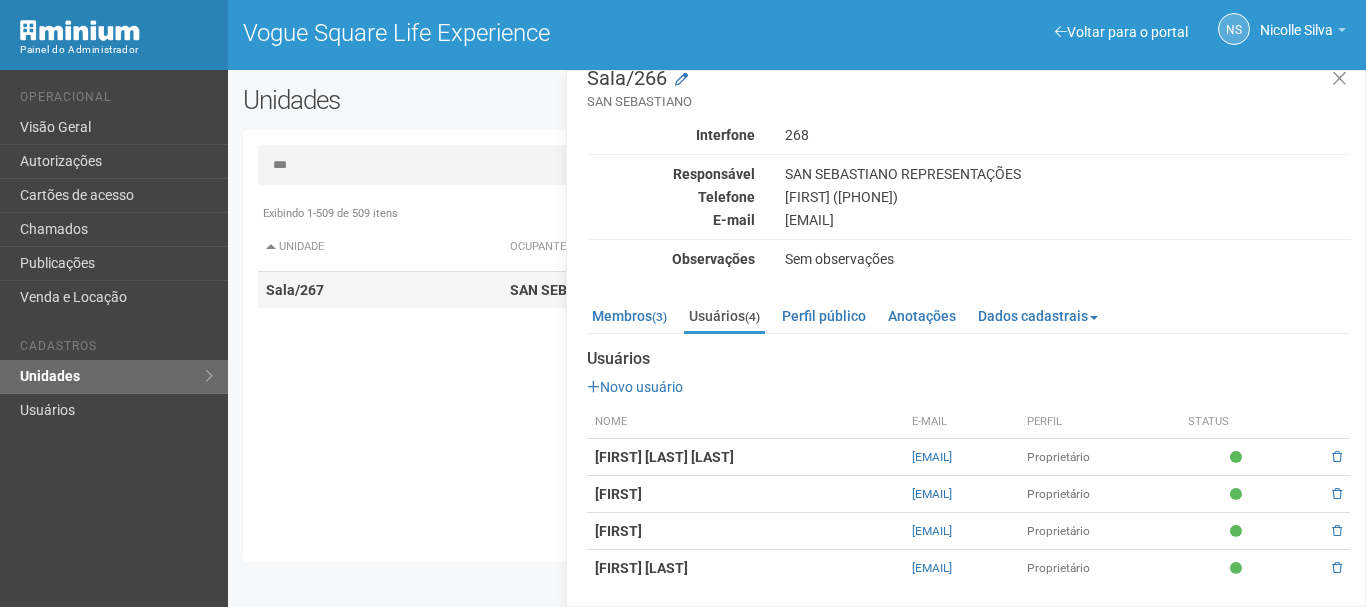 click on "Sala/267" at bounding box center (380, 290) 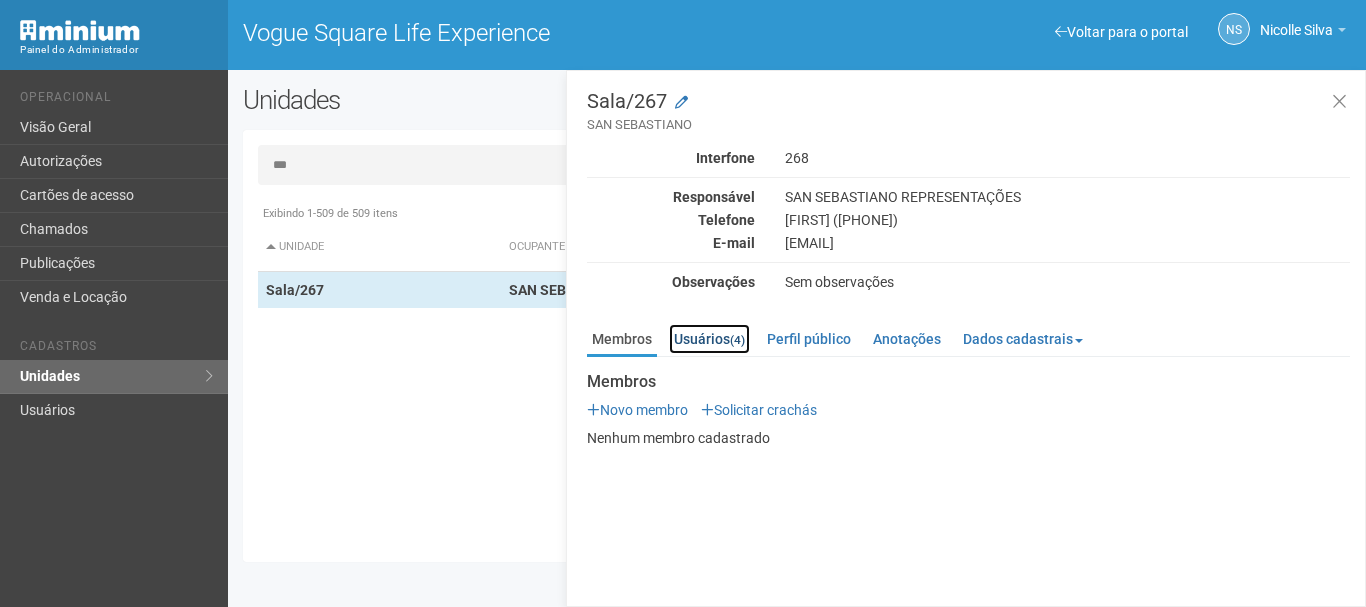 click on "Usuários  (4)" at bounding box center [709, 339] 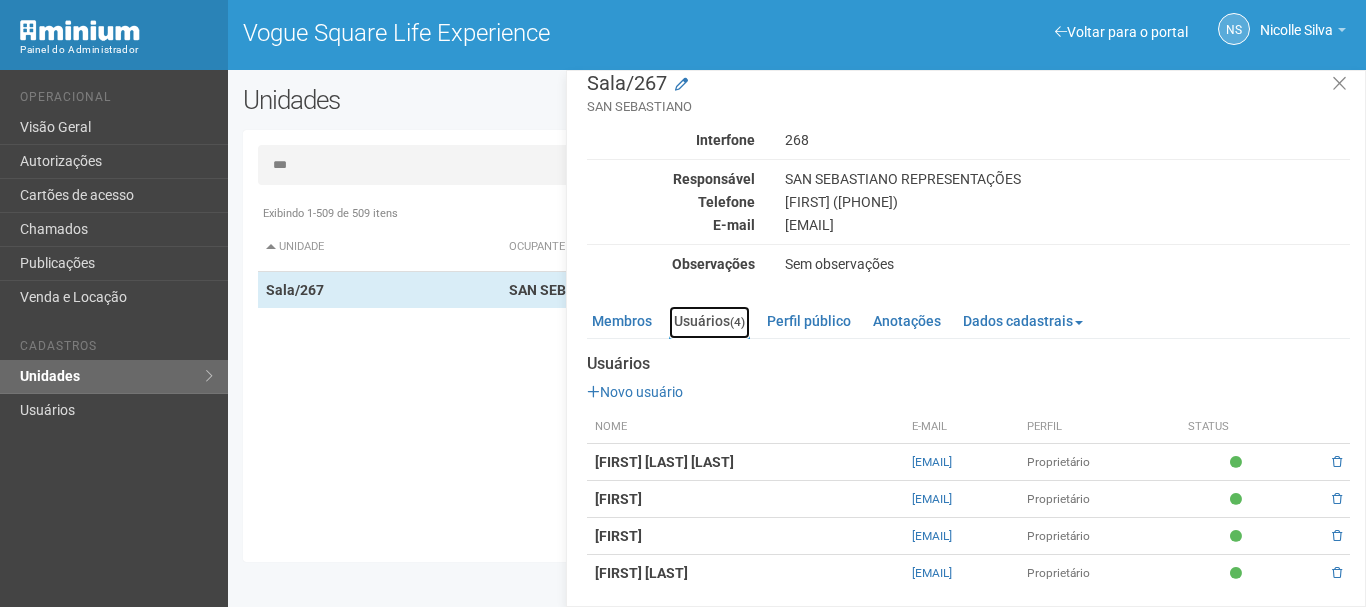scroll, scrollTop: 23, scrollLeft: 0, axis: vertical 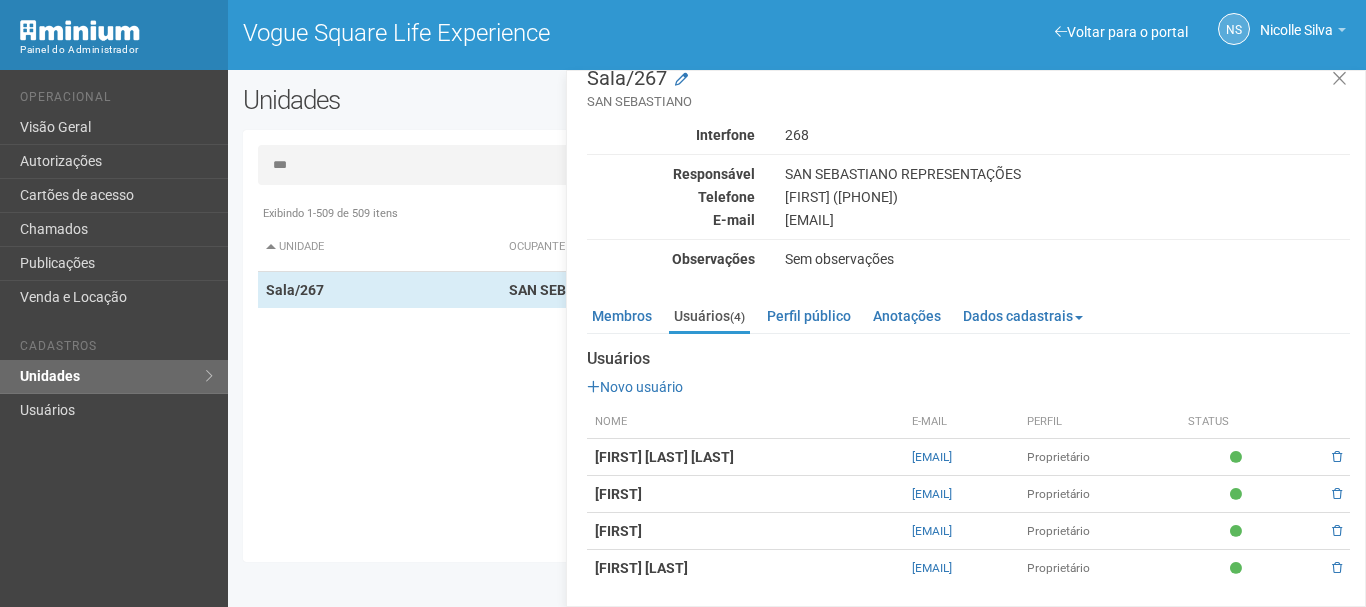 click on "***" at bounding box center [797, 165] 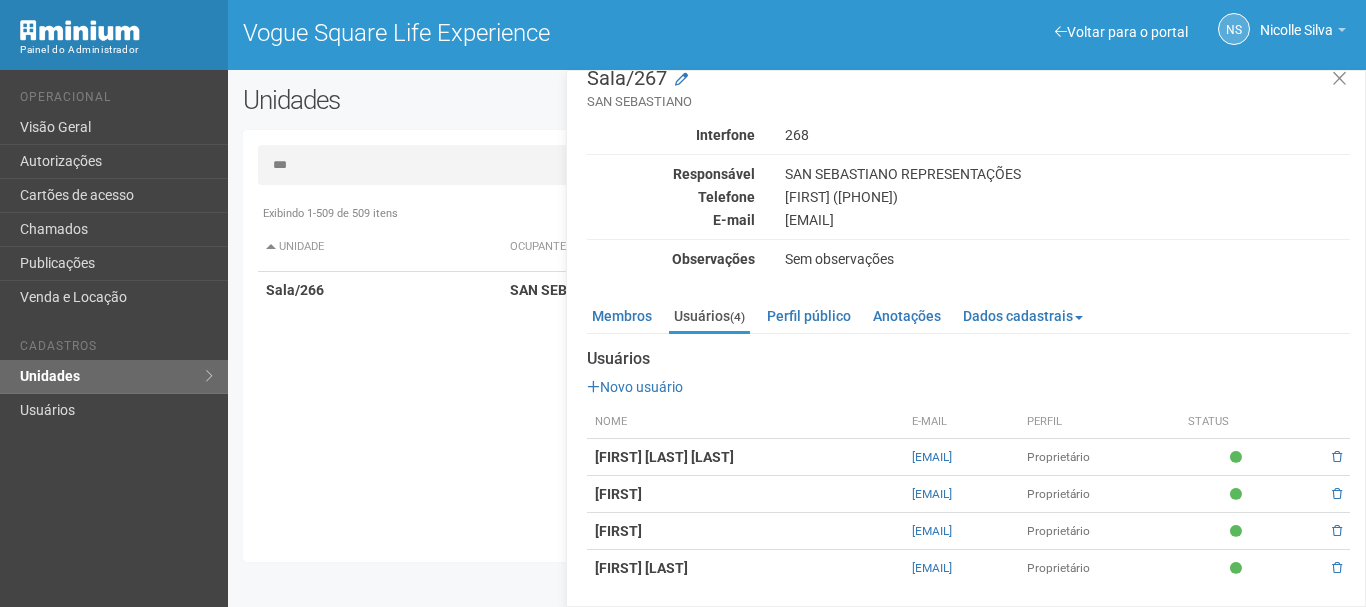 type on "***" 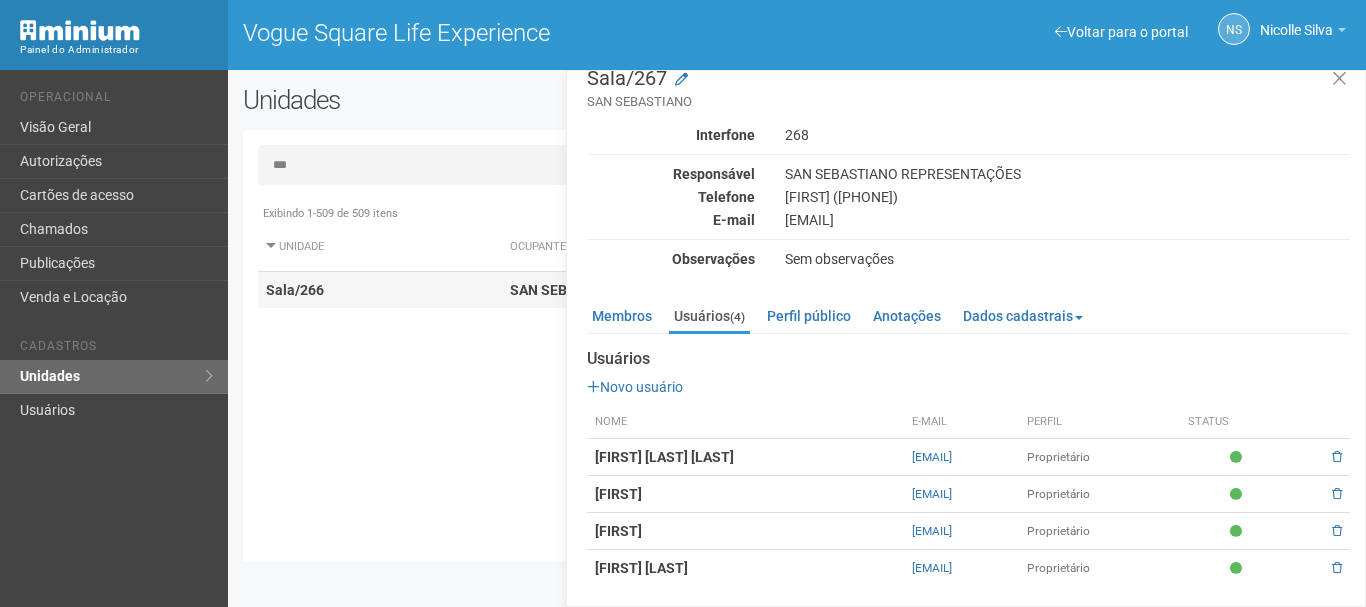 click on "Sala/266" at bounding box center [380, 290] 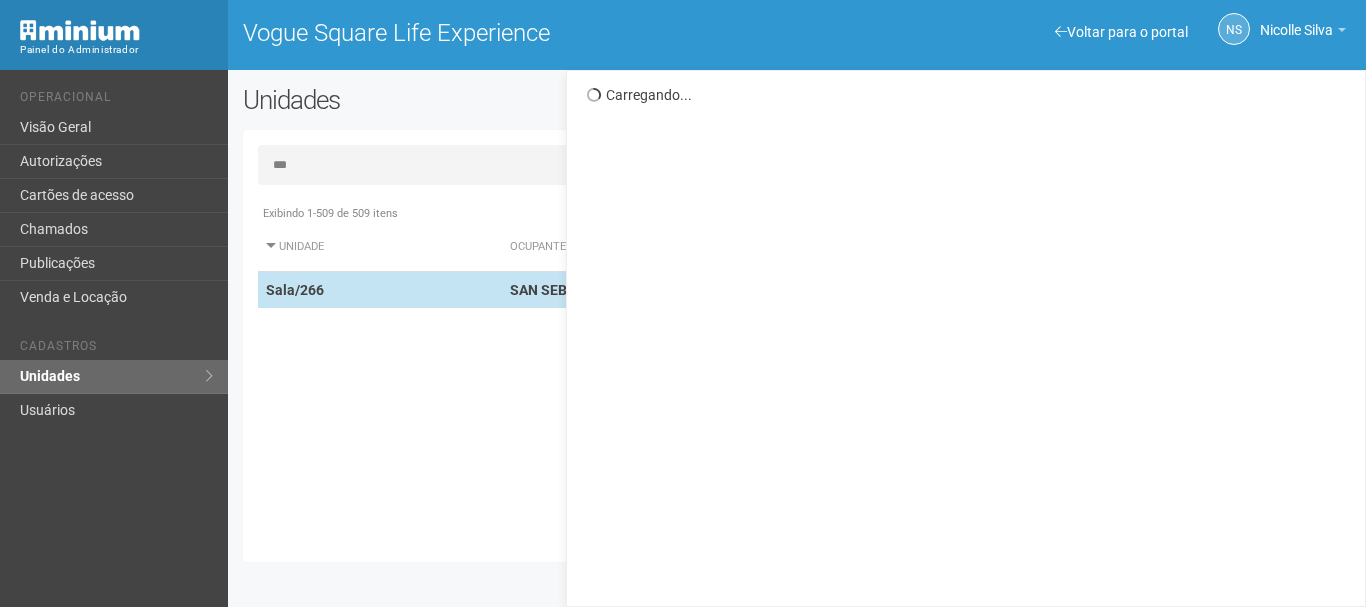 scroll, scrollTop: 0, scrollLeft: 0, axis: both 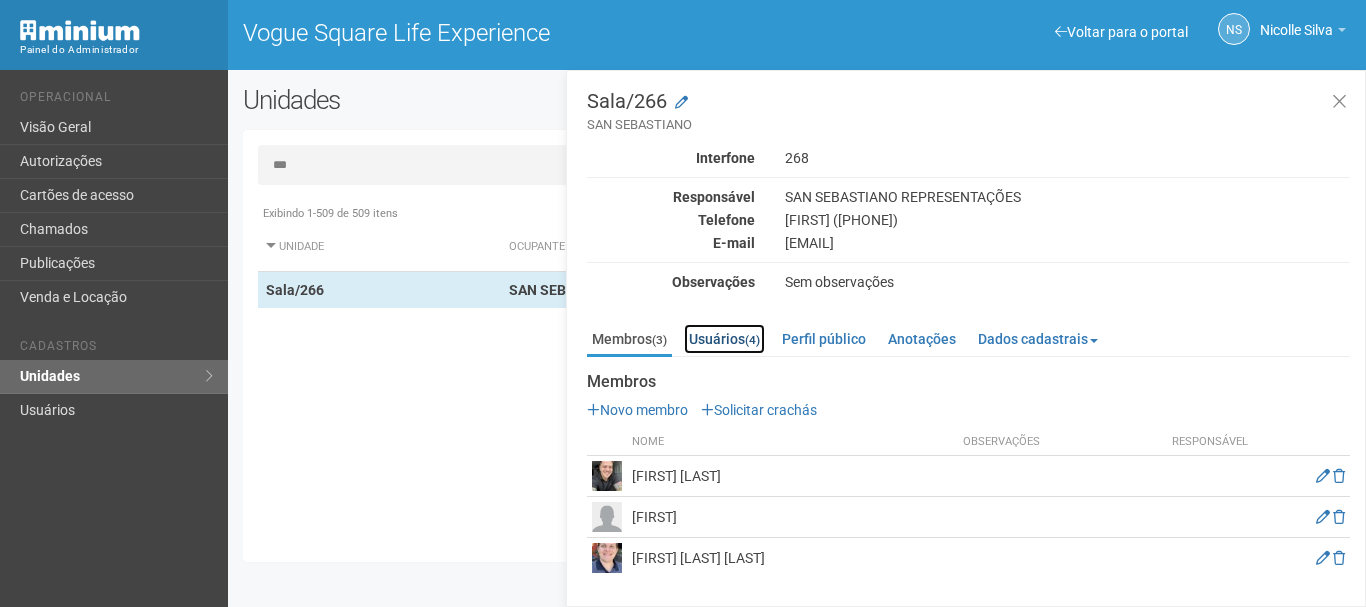 click on "Usuários  (4)" at bounding box center (724, 339) 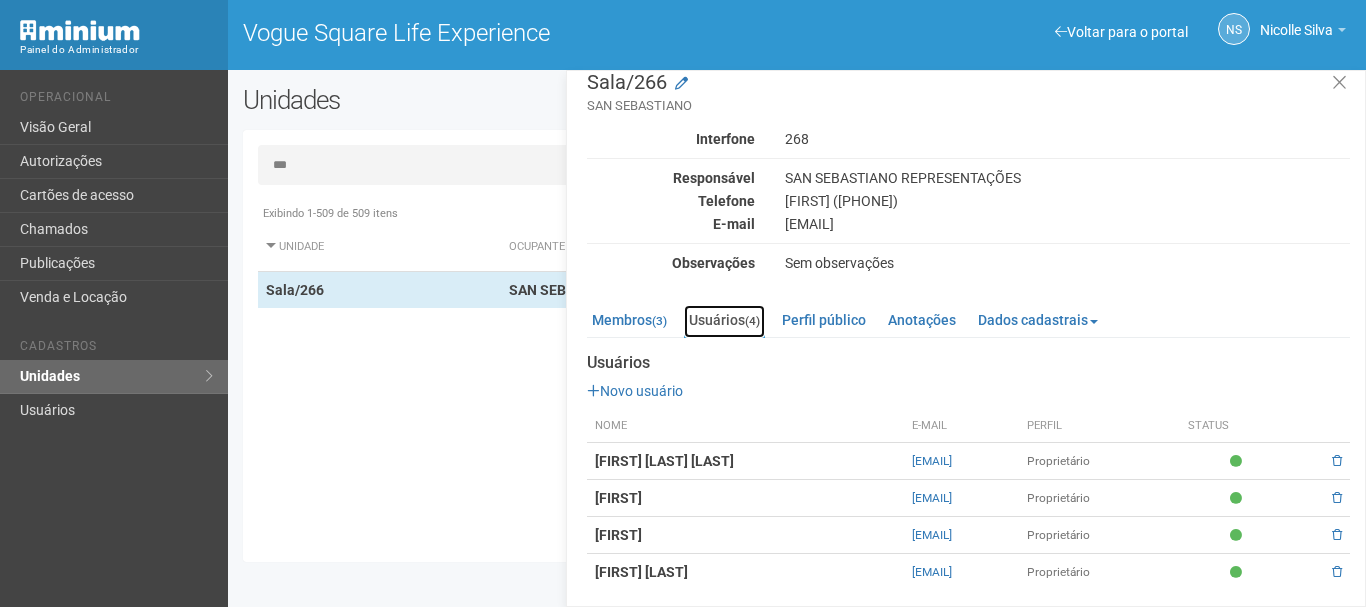 scroll, scrollTop: 23, scrollLeft: 0, axis: vertical 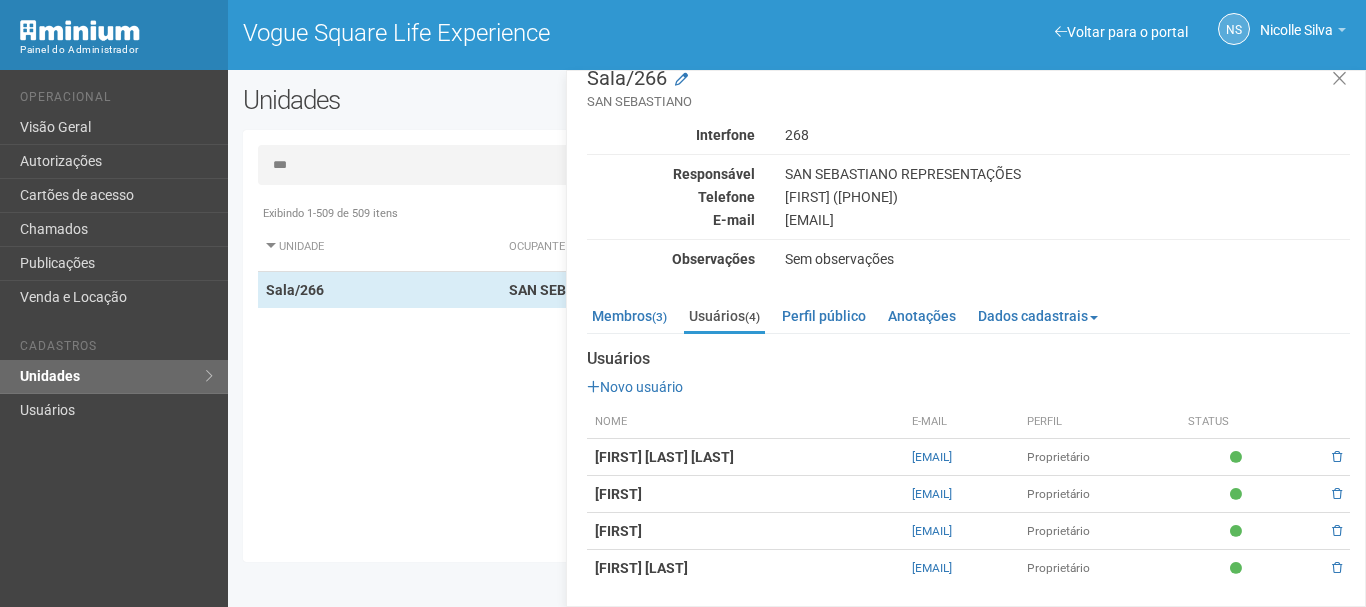 click on "IRAMAR" at bounding box center [745, 531] 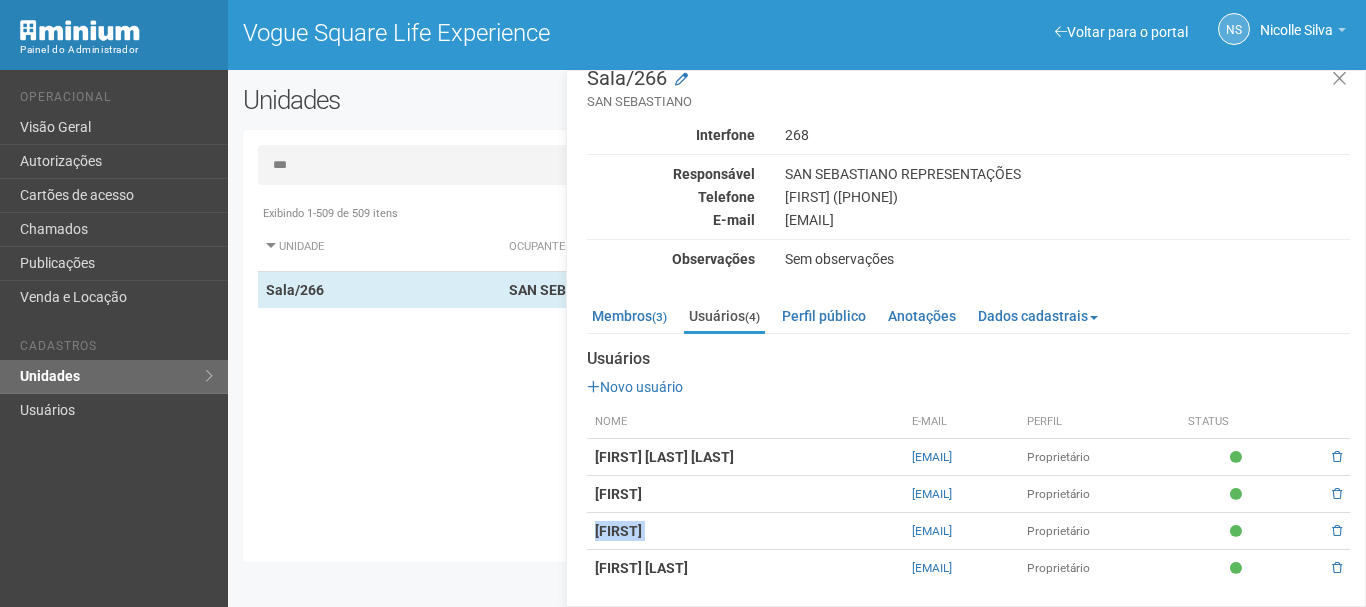 click on "IRAMAR" at bounding box center [745, 531] 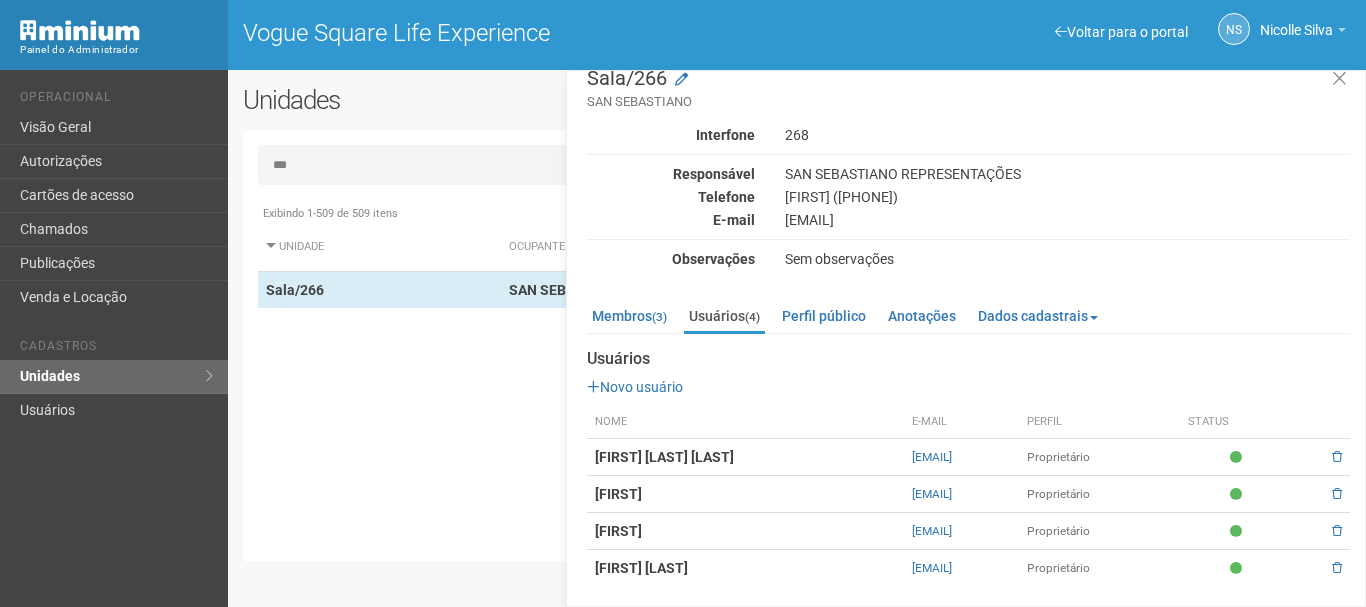 click on "vlouner@martinstec.com.br" at bounding box center (961, 531) 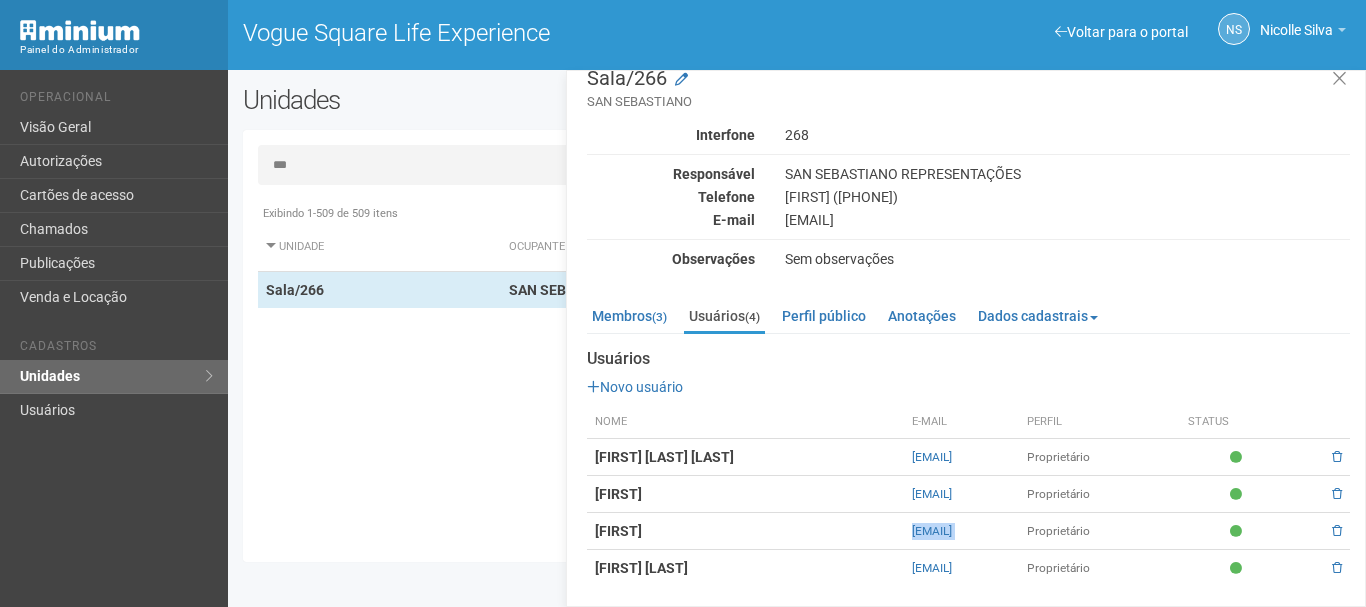 click on "vlouner@martinstec.com.br" at bounding box center (961, 531) 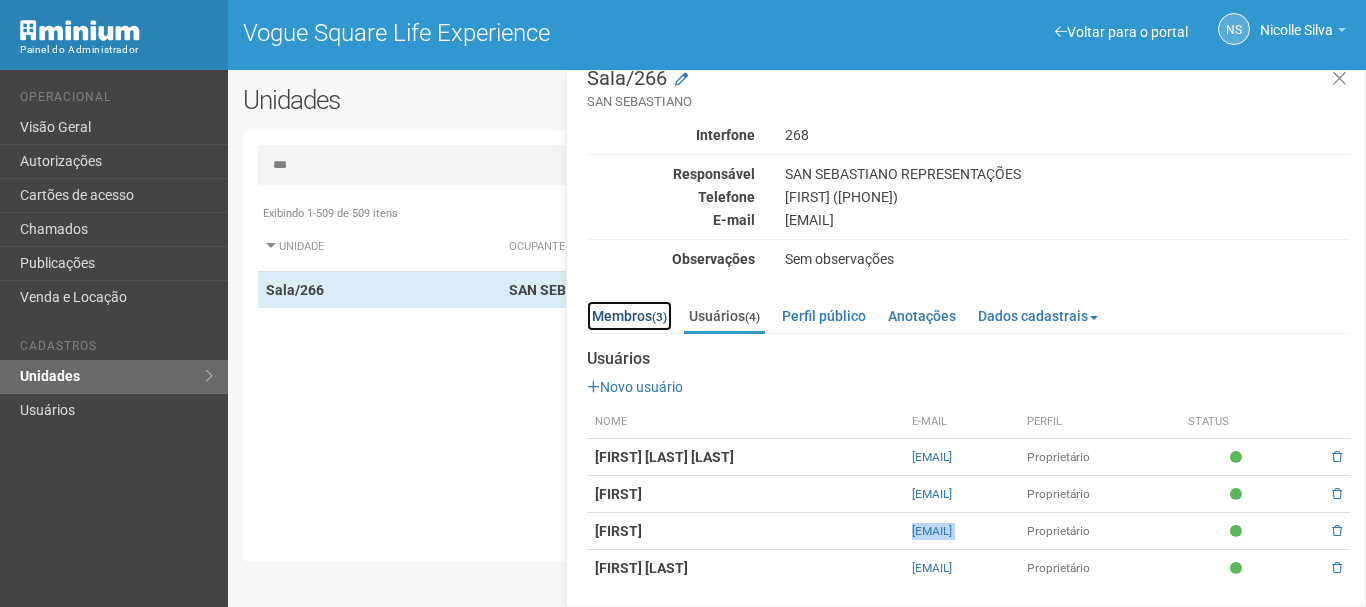 click on "Membros  (3)" at bounding box center [629, 316] 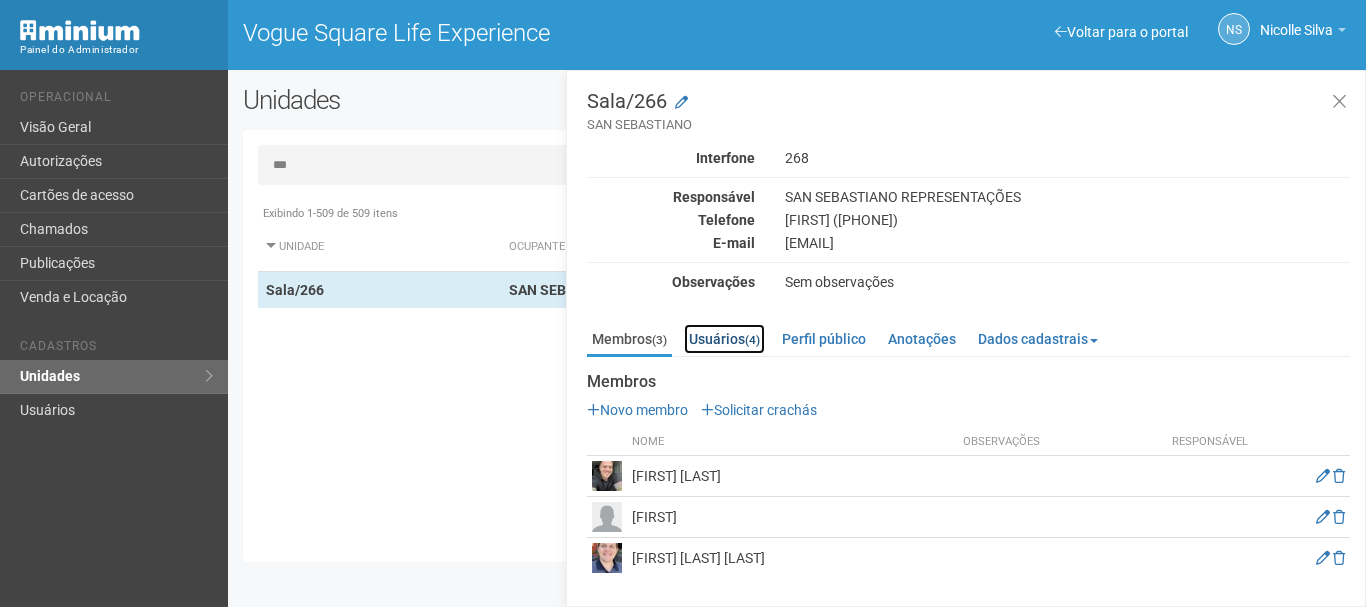 click on "Usuários  (4)" at bounding box center (724, 339) 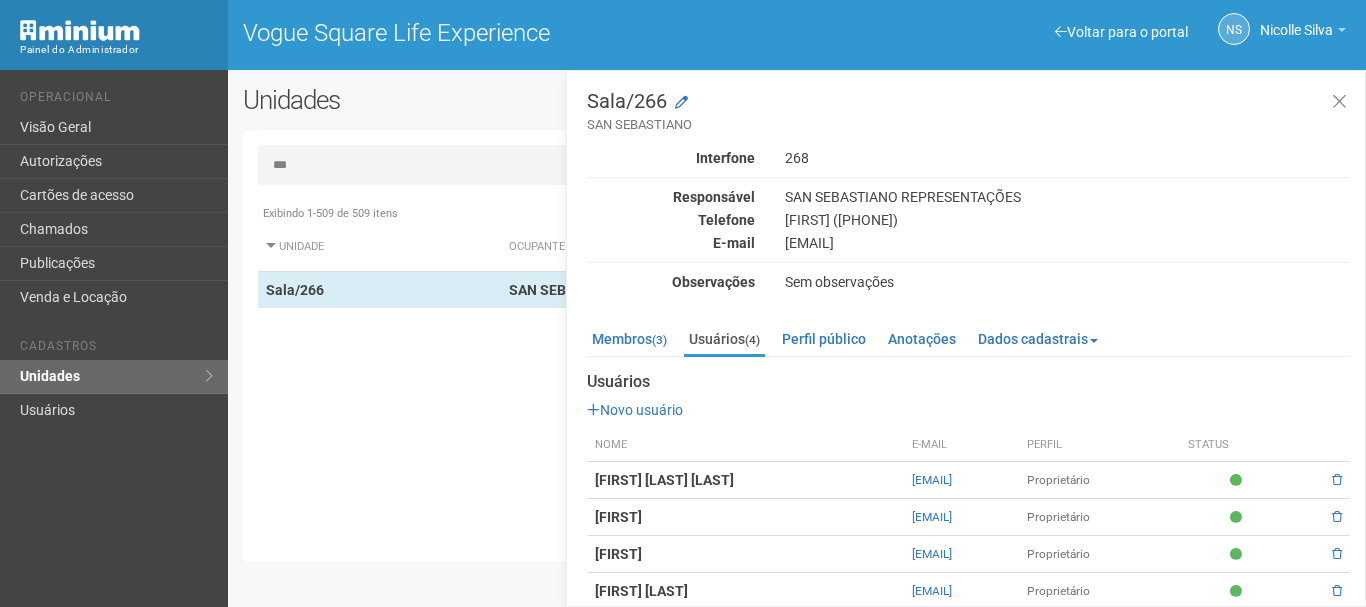 click on "Gustavo Larsen Fernandes" at bounding box center [745, 480] 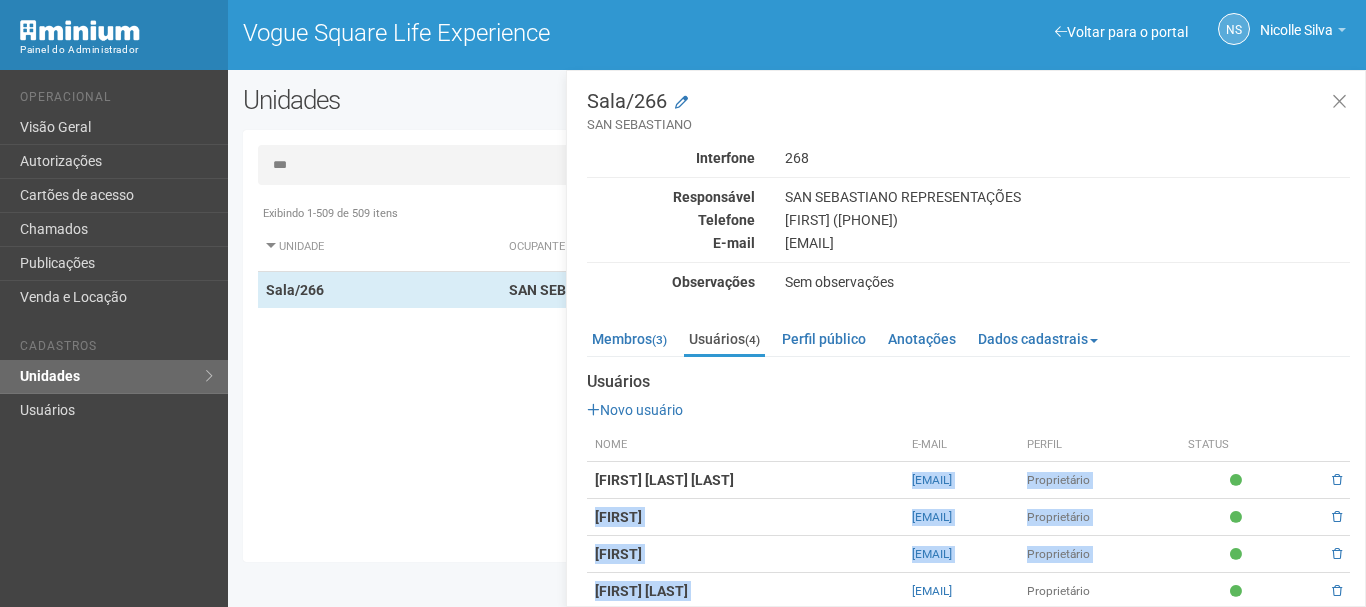 scroll, scrollTop: 23, scrollLeft: 0, axis: vertical 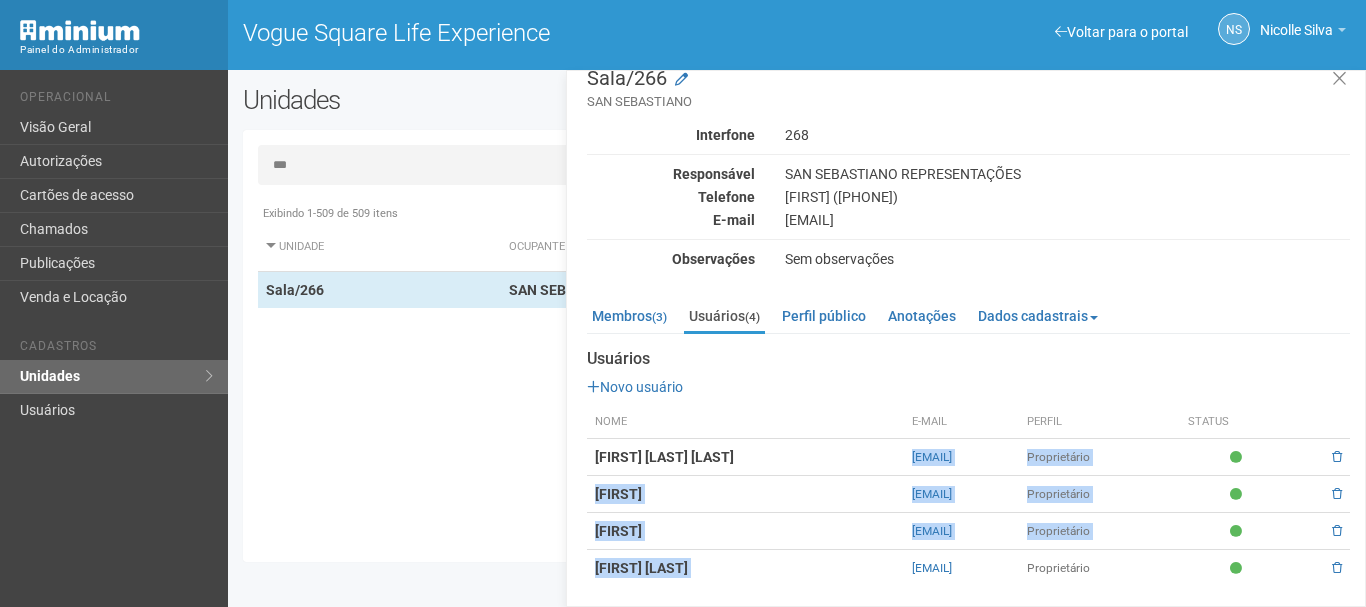 drag, startPoint x: 829, startPoint y: 469, endPoint x: 857, endPoint y: 625, distance: 158.4929 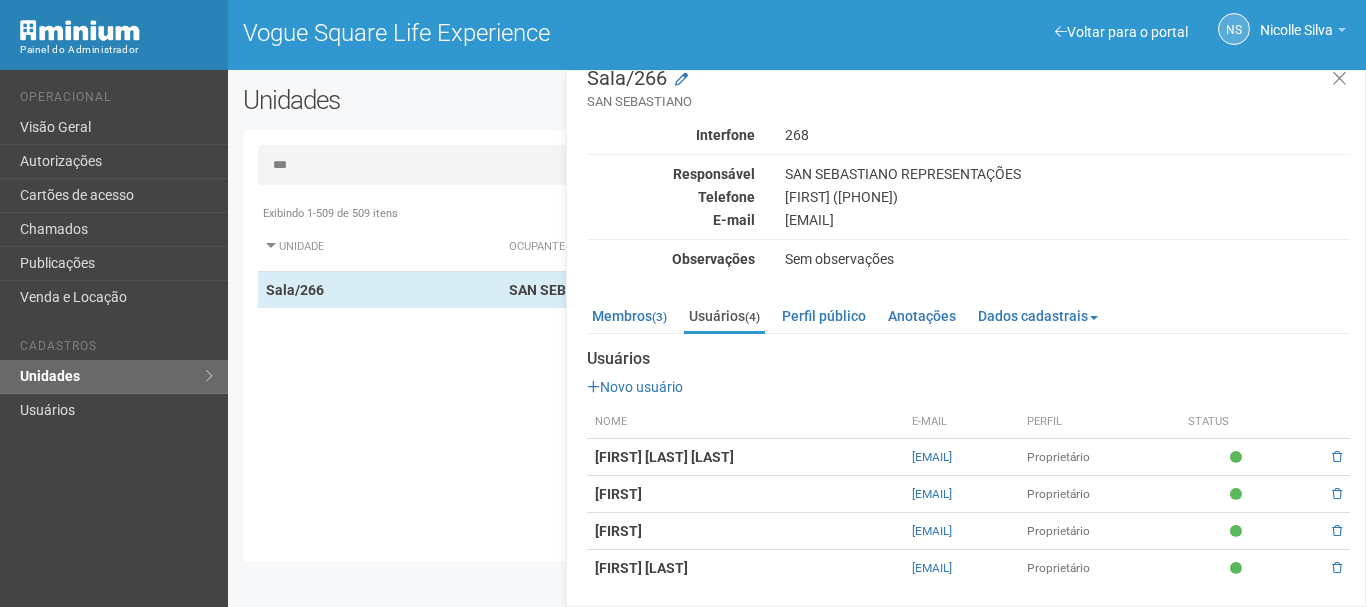 click on "Luiz Figueiras" at bounding box center (745, 568) 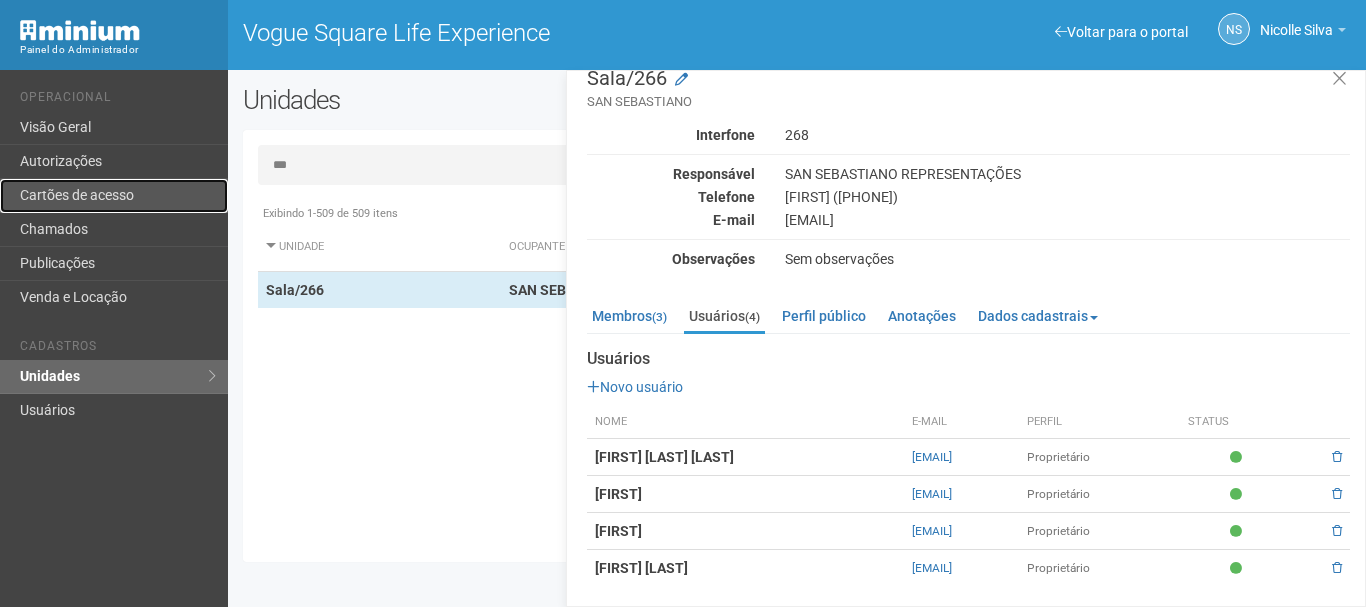 click on "Cartões de acesso" at bounding box center (114, 196) 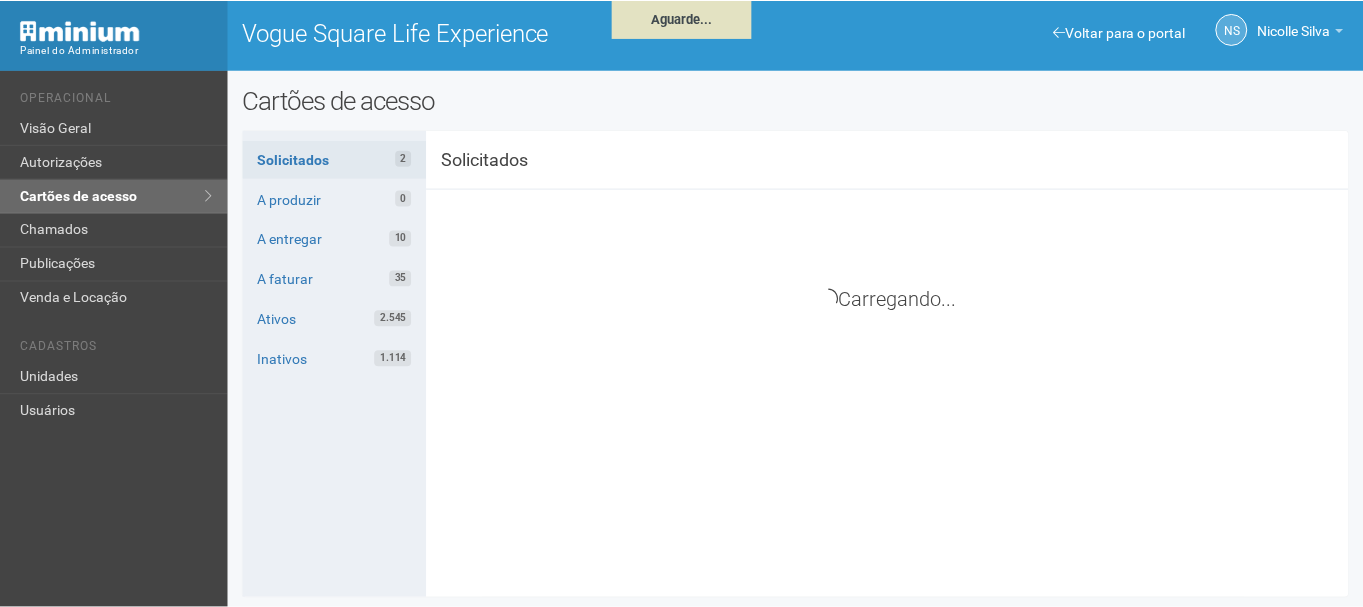 scroll, scrollTop: 0, scrollLeft: 0, axis: both 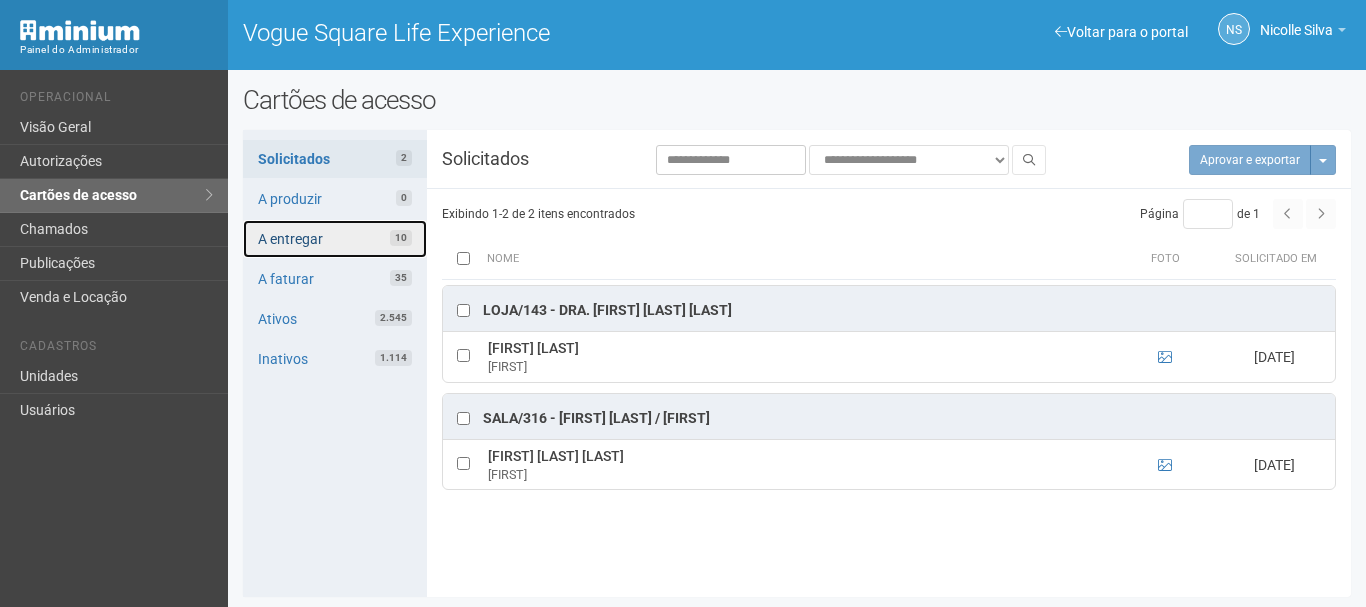 click on "A entregar  10" at bounding box center (335, 239) 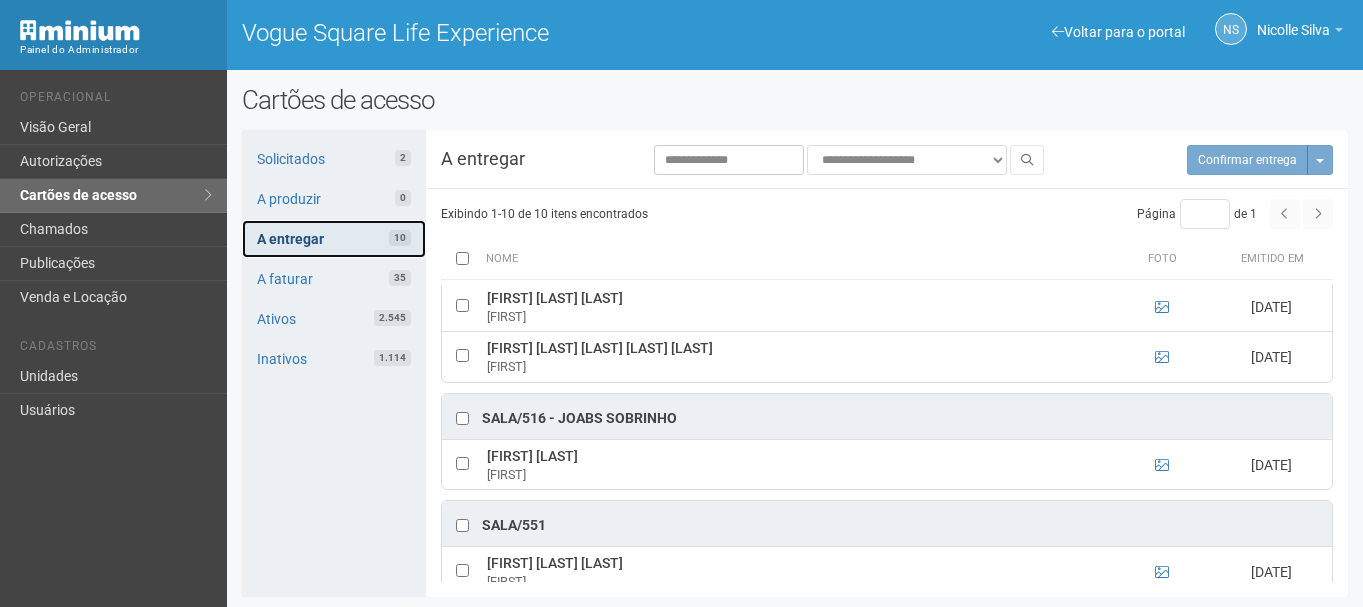 scroll, scrollTop: 496, scrollLeft: 0, axis: vertical 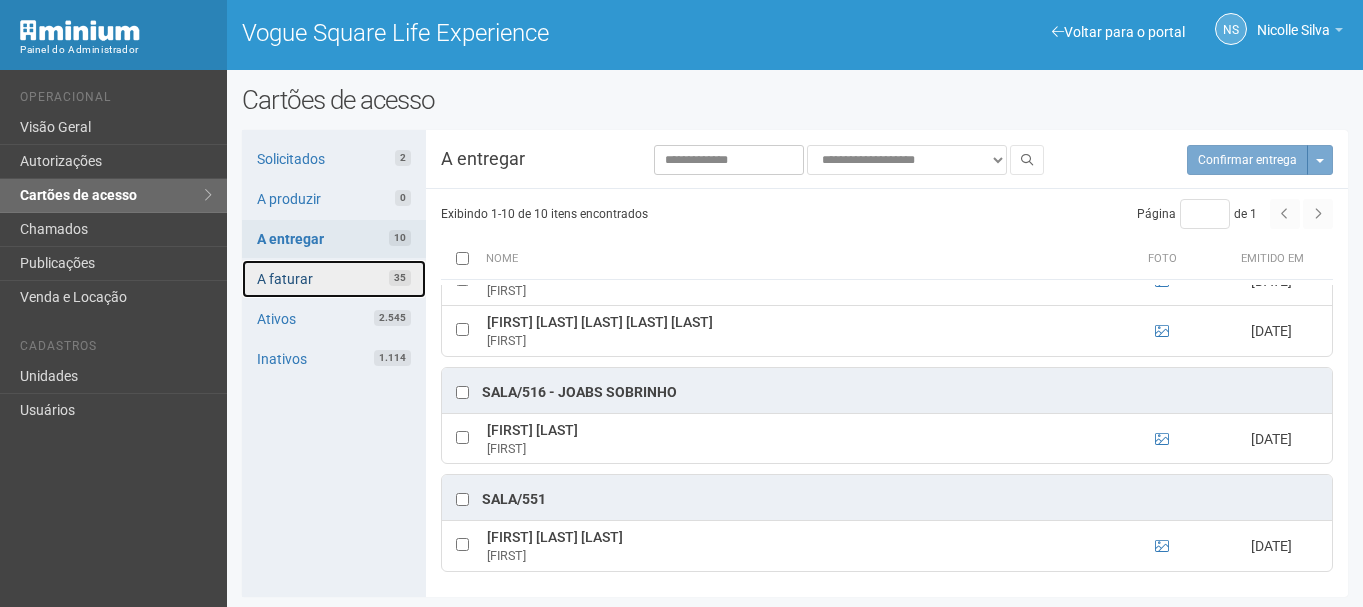 click on "35" at bounding box center (400, 278) 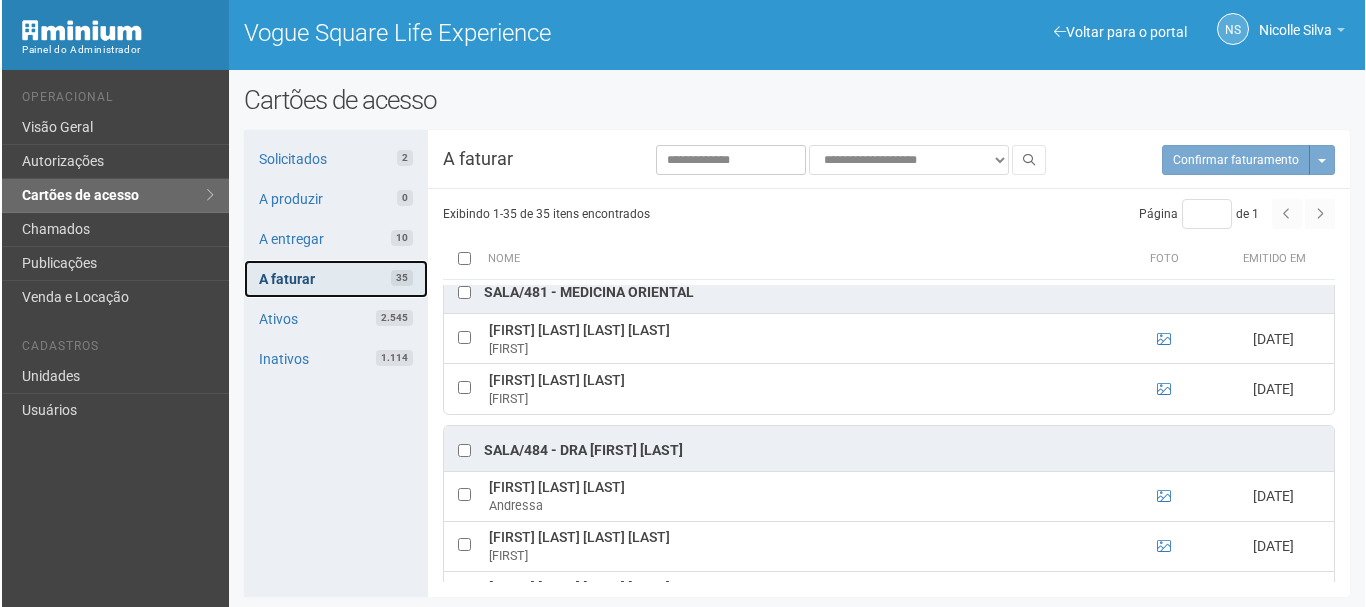 scroll, scrollTop: 0, scrollLeft: 0, axis: both 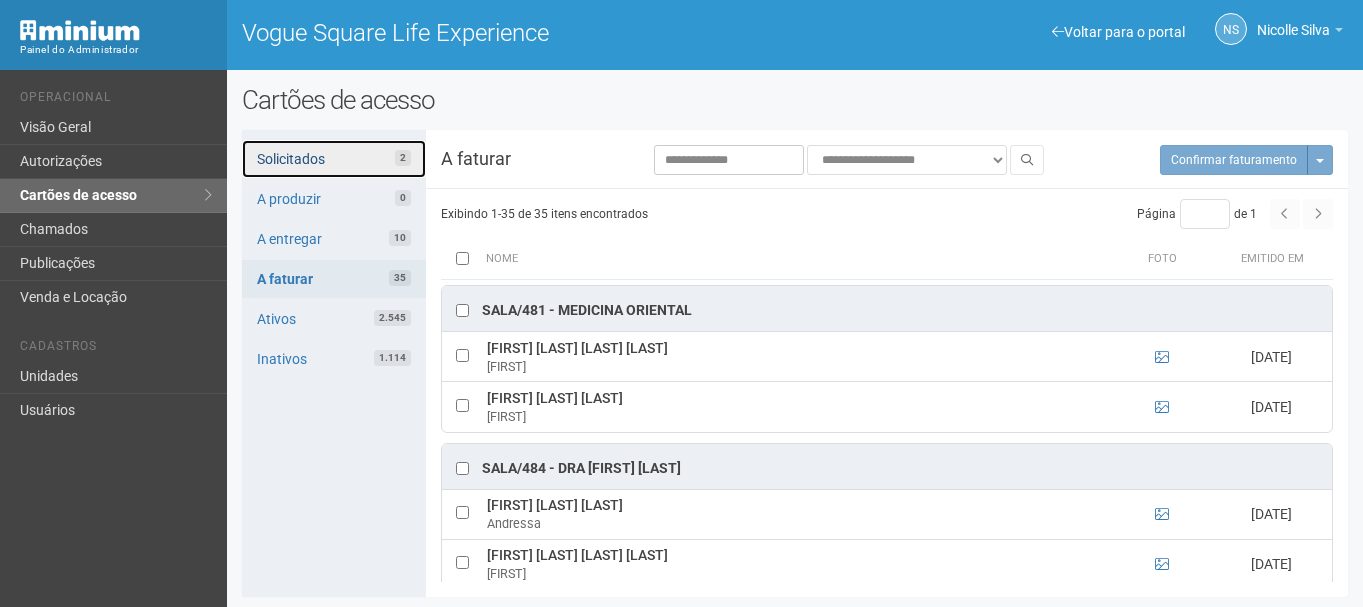 click on "Solicitados  2" at bounding box center [334, 159] 